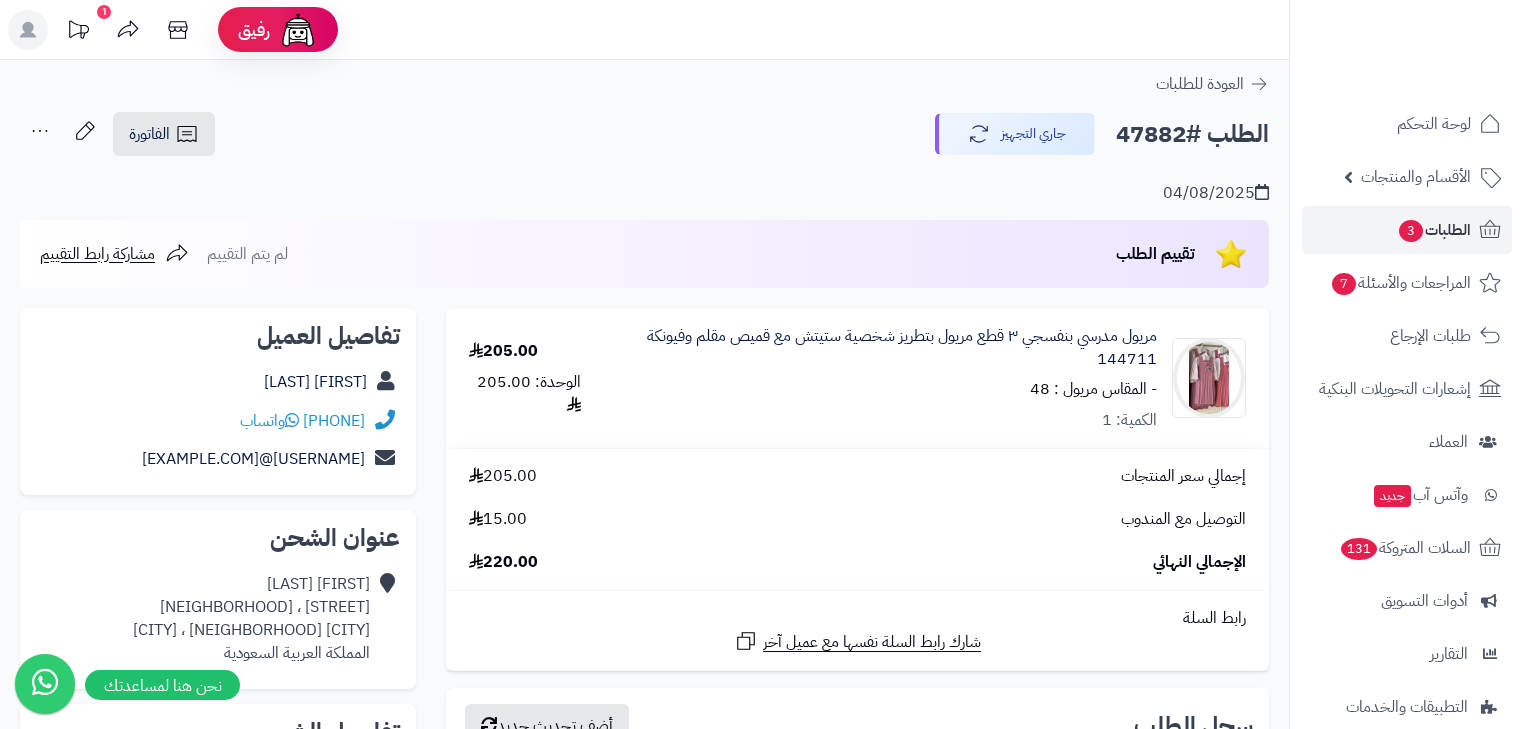 scroll, scrollTop: 0, scrollLeft: 0, axis: both 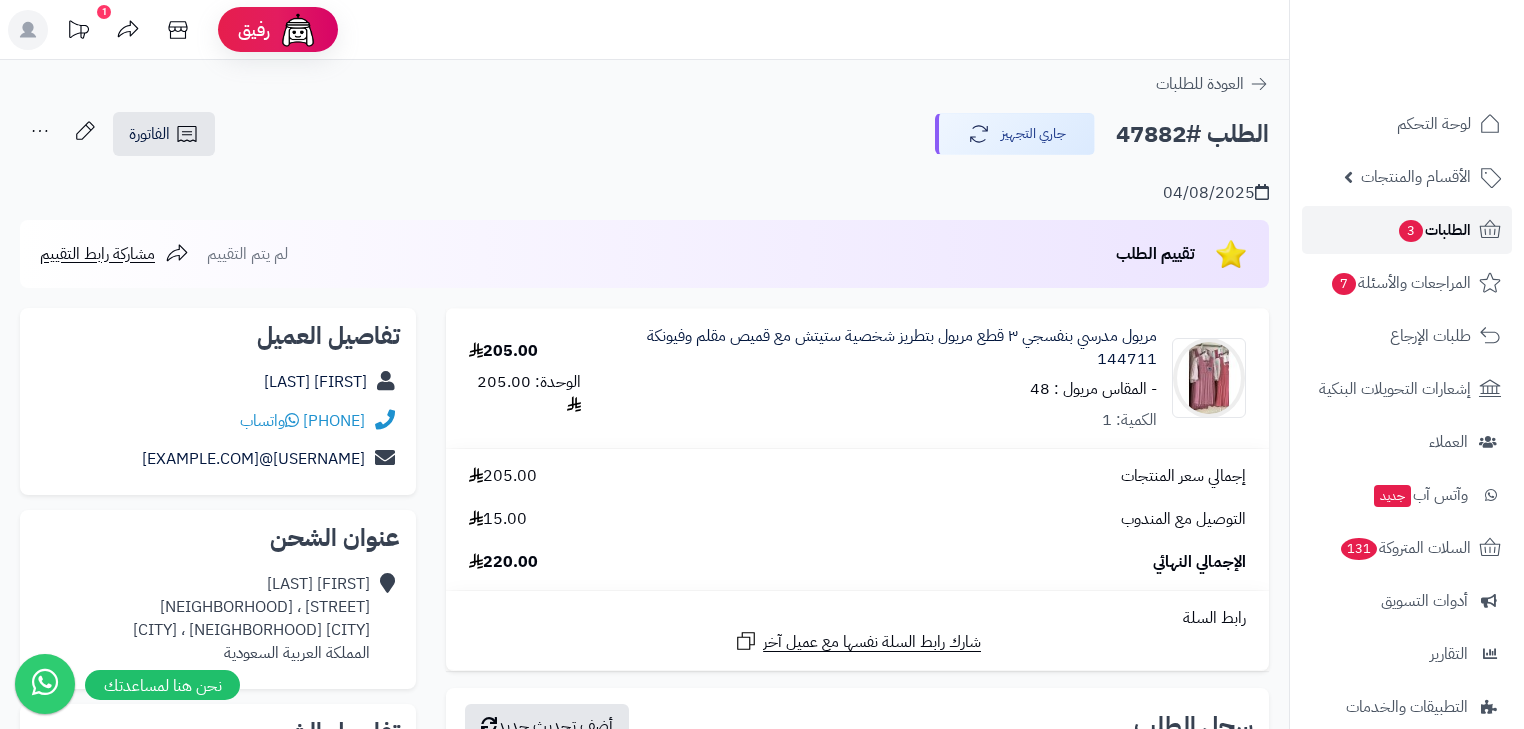 click on "الطلبات  3" at bounding box center [1407, 230] 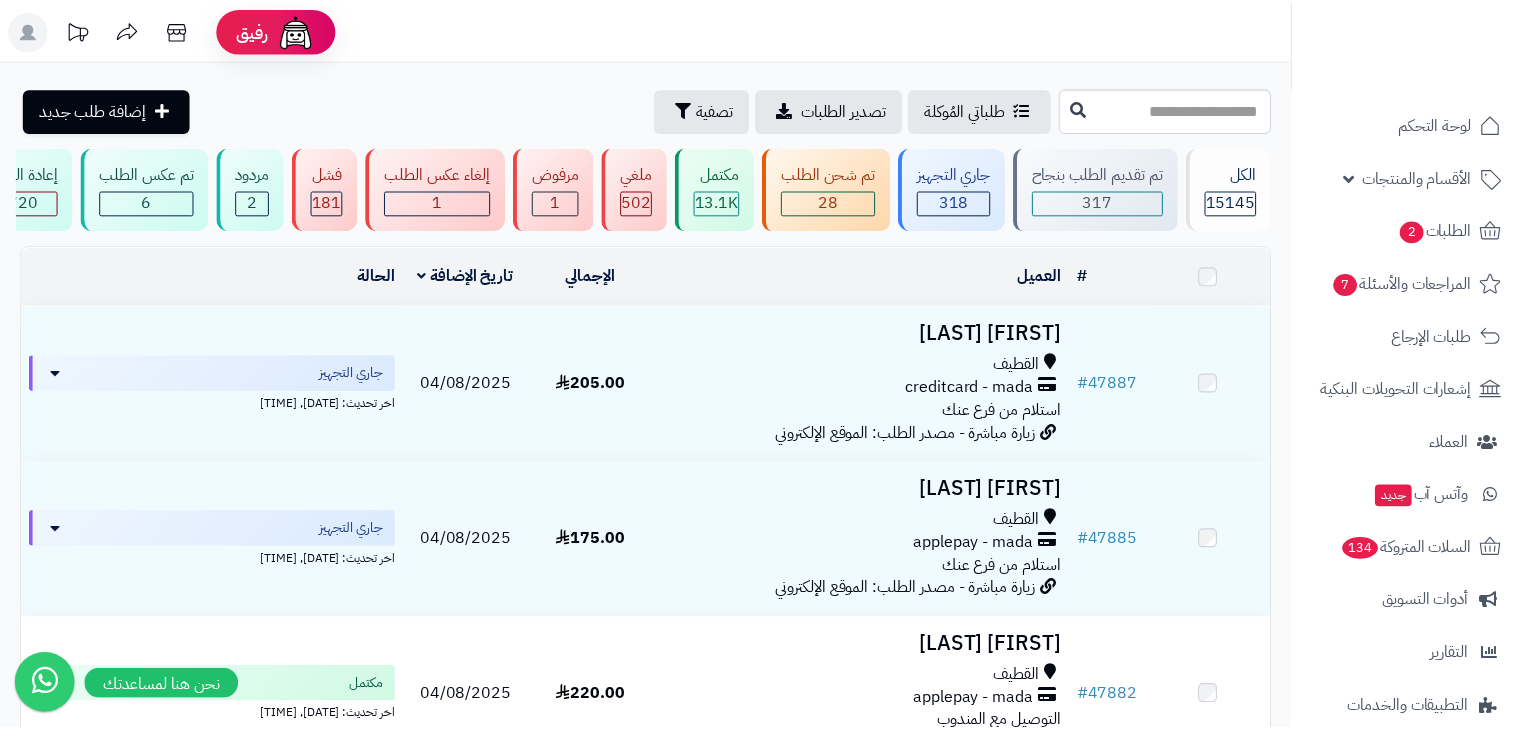 scroll, scrollTop: 0, scrollLeft: 0, axis: both 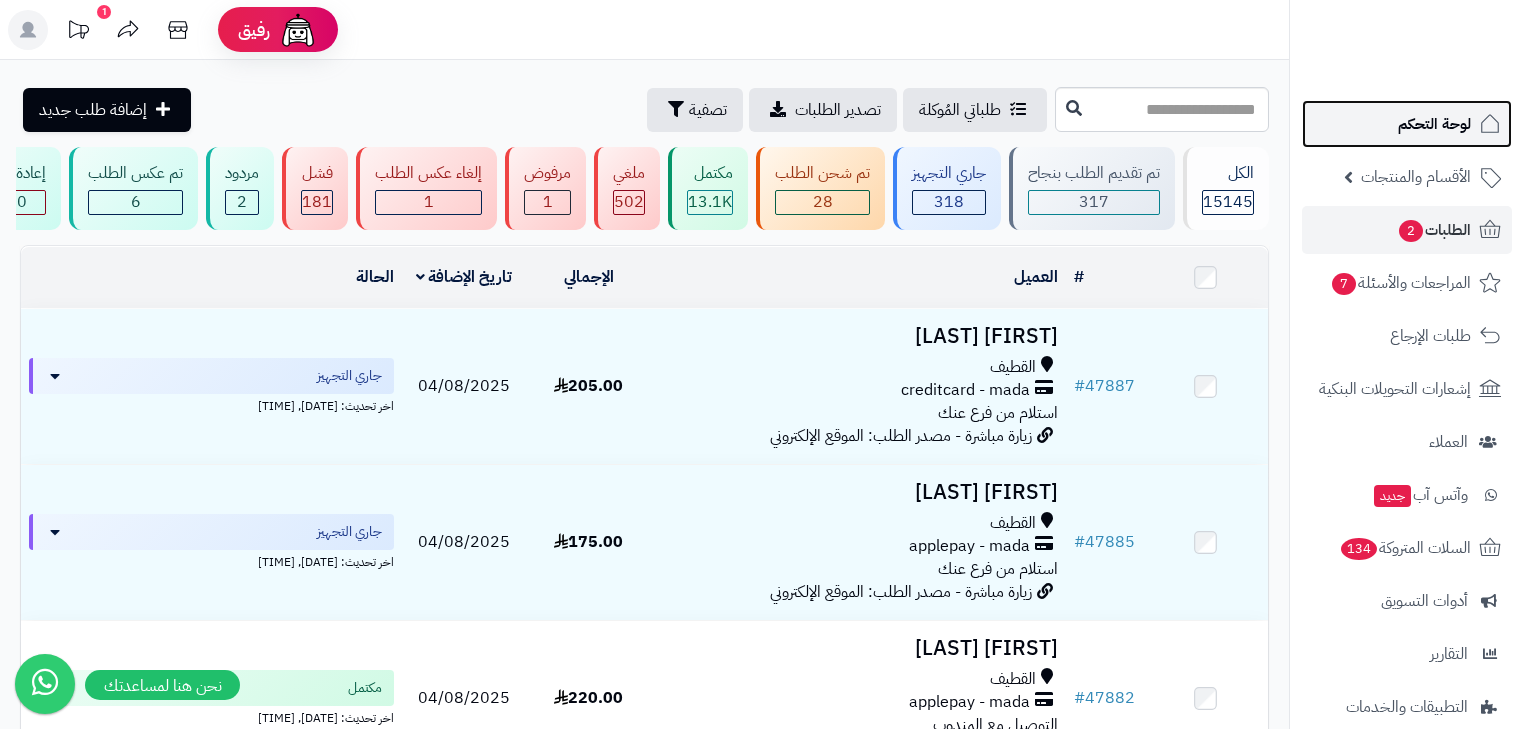 click on "لوحة التحكم" at bounding box center [1434, 124] 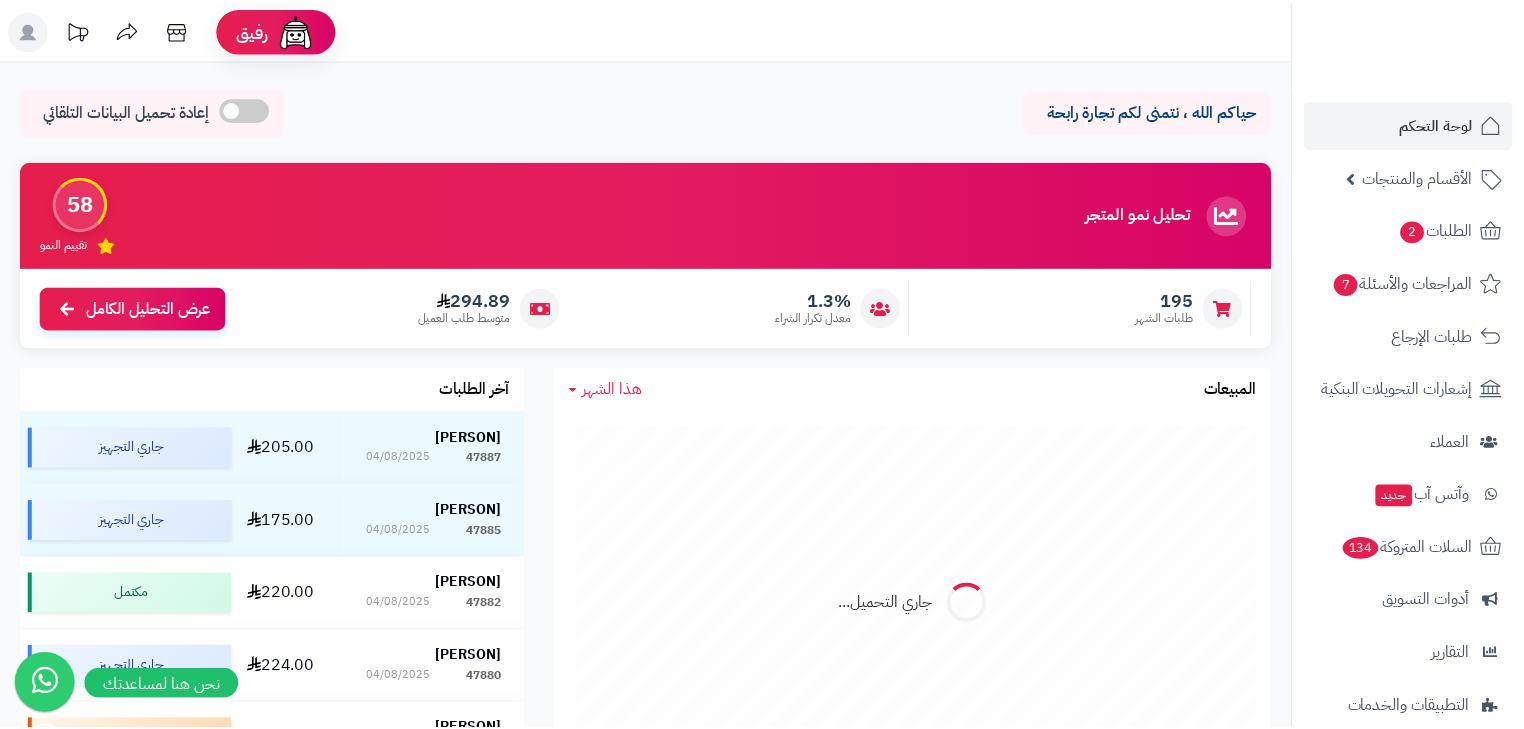 scroll, scrollTop: 0, scrollLeft: 0, axis: both 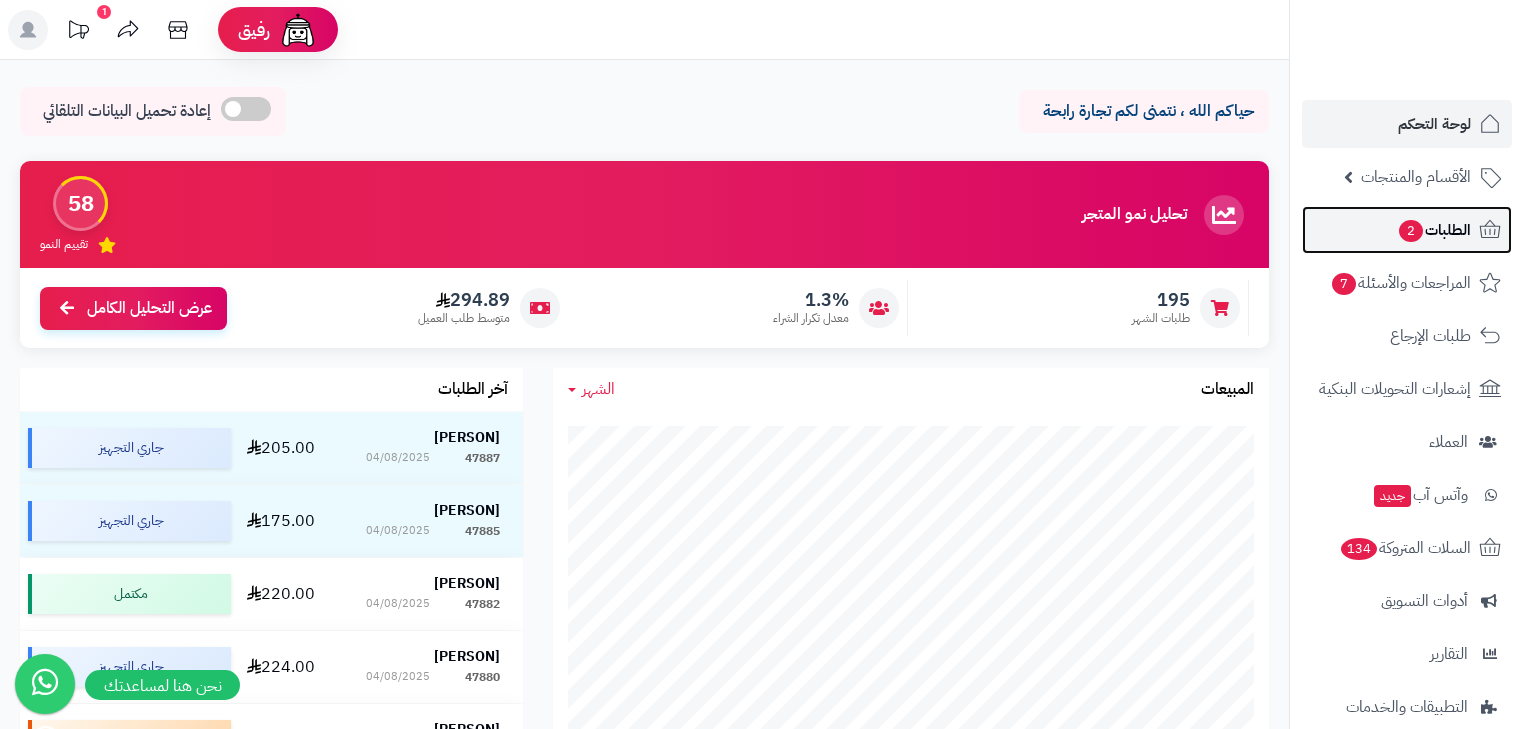 click on "الطلبات  2" at bounding box center (1407, 230) 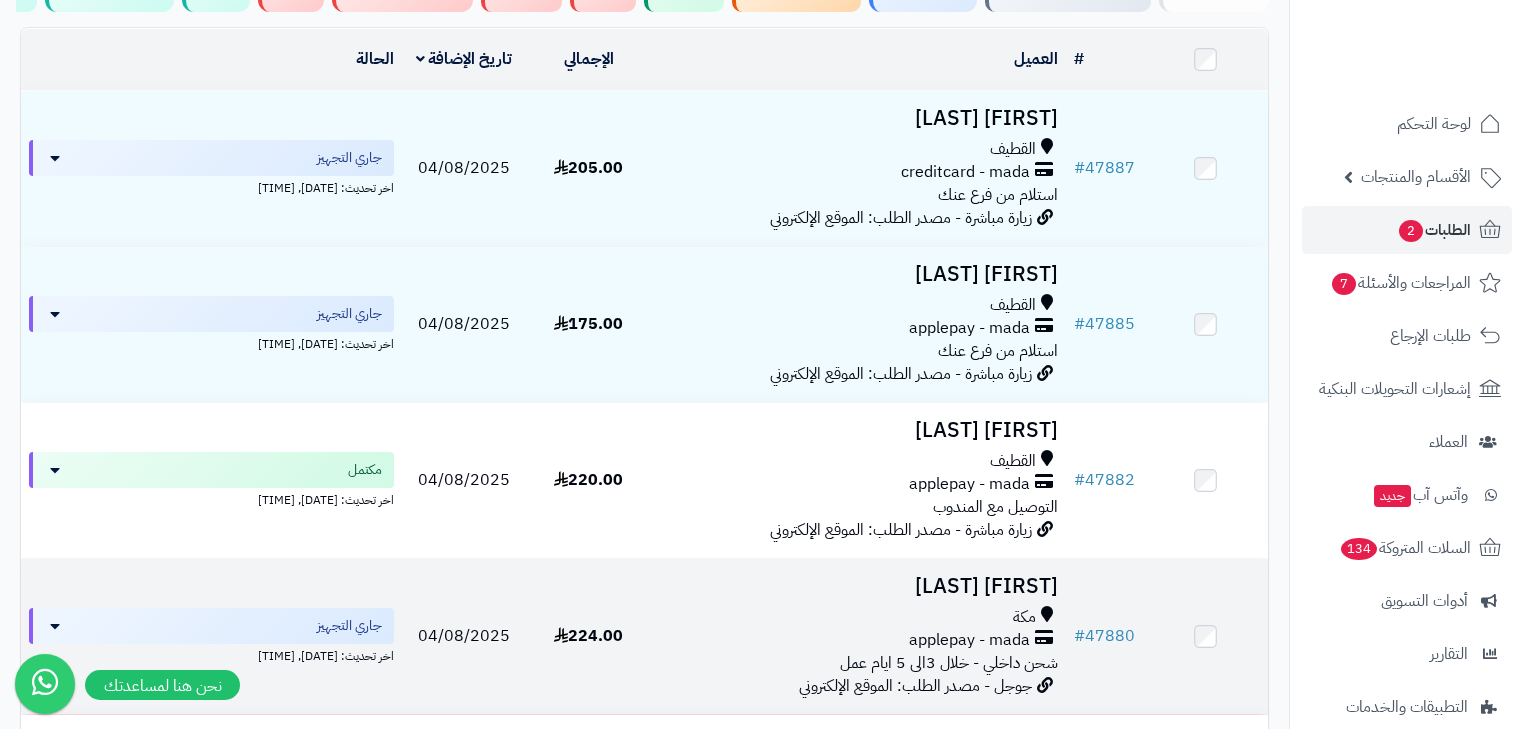 scroll, scrollTop: 240, scrollLeft: 0, axis: vertical 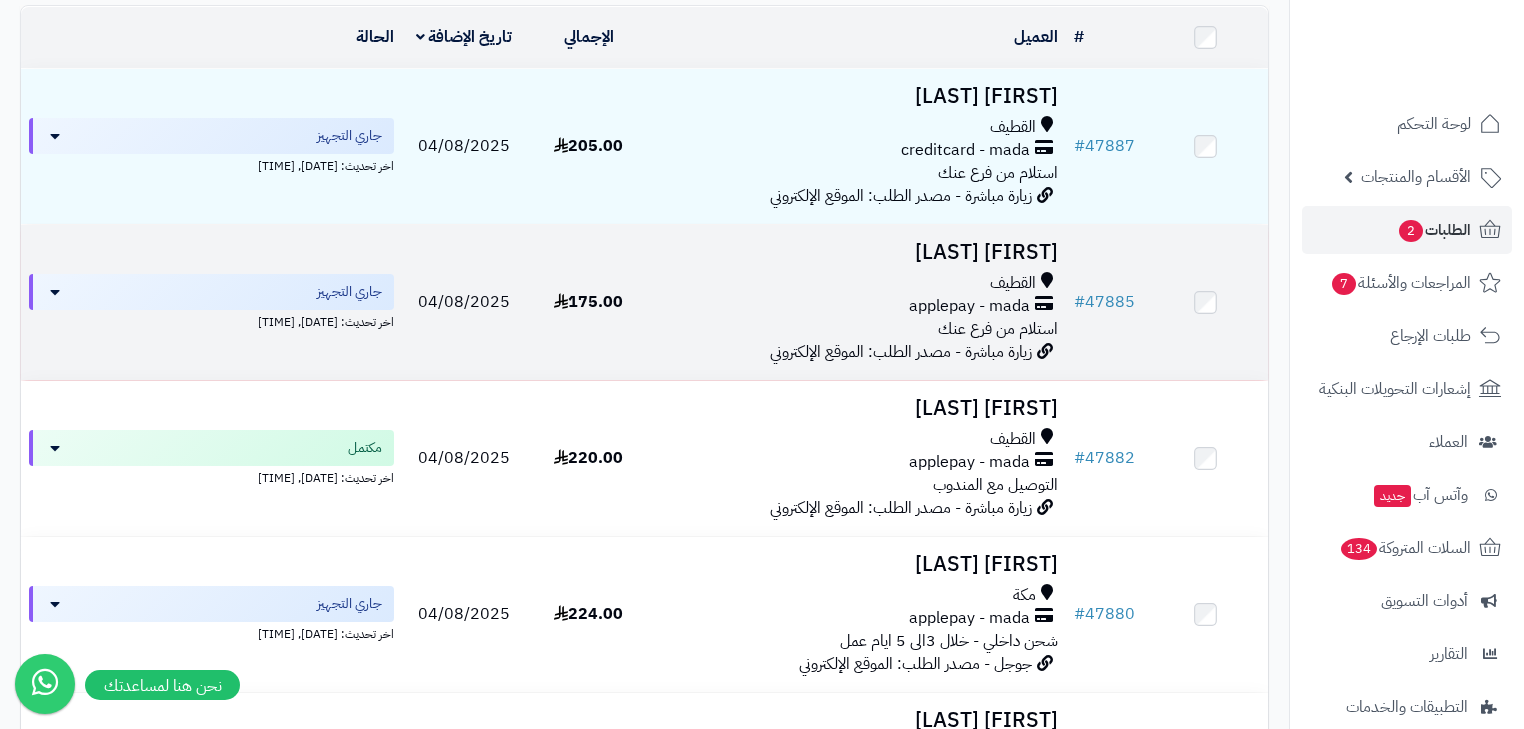 click on "applepay - mada" at bounding box center (858, 306) 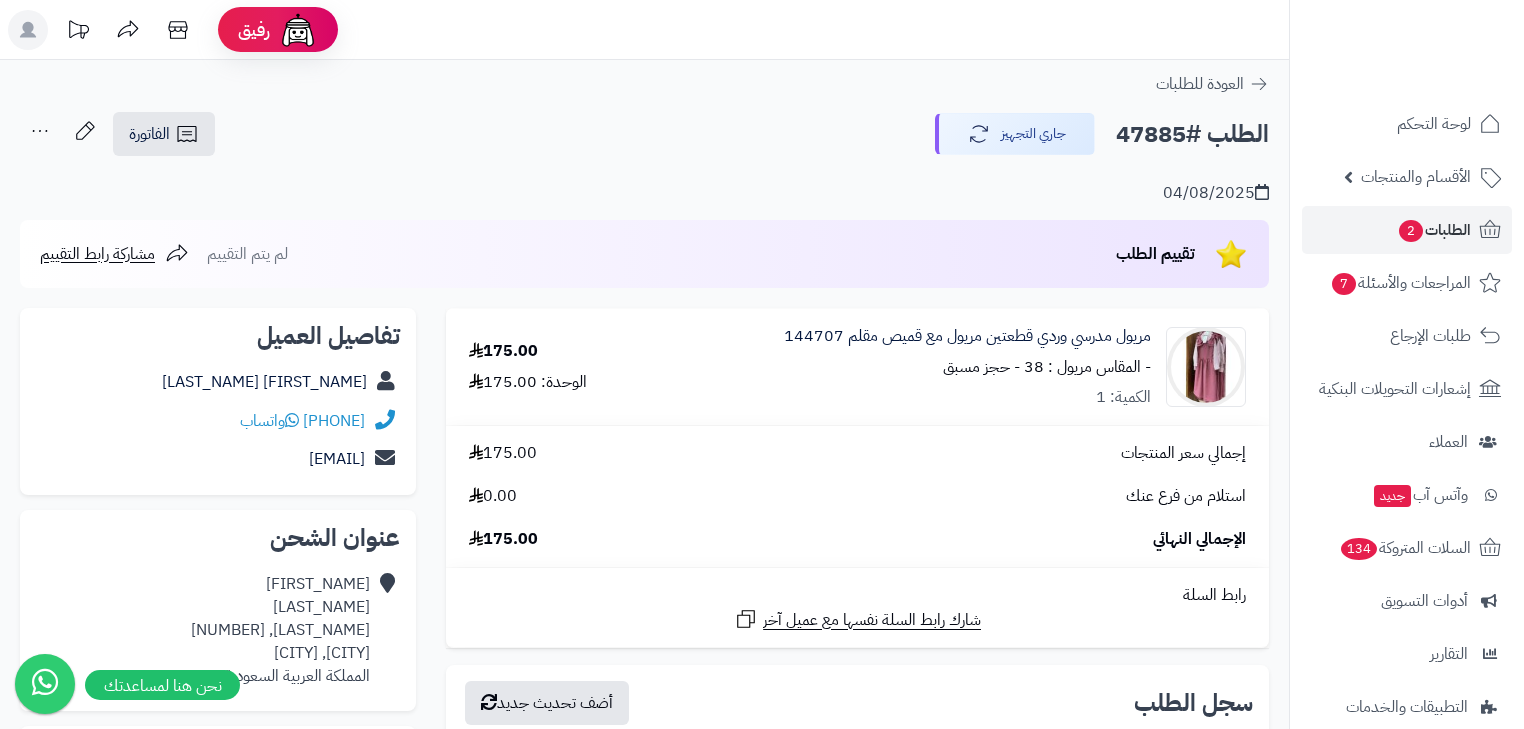 scroll, scrollTop: 0, scrollLeft: 0, axis: both 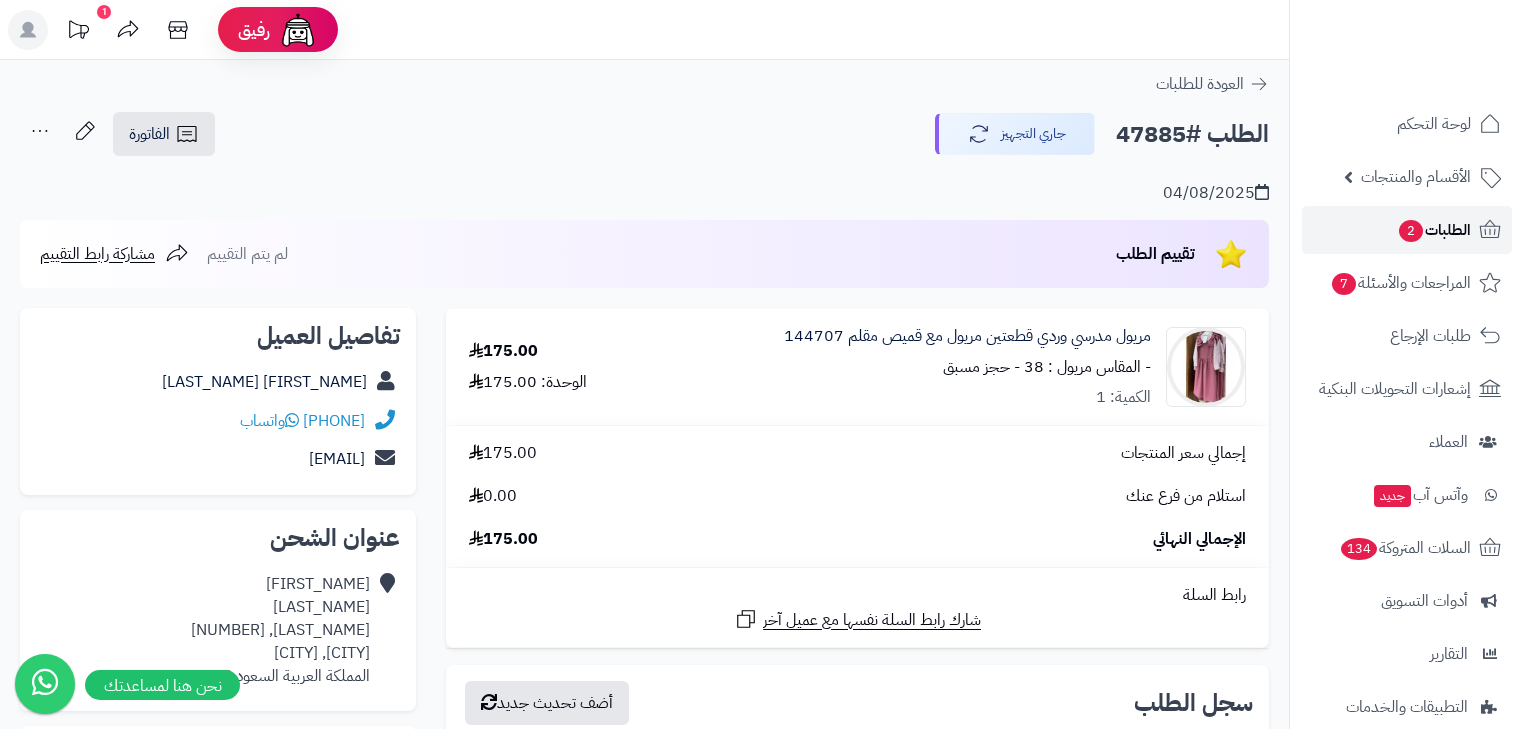 click on "الطلبات  2" at bounding box center [1407, 230] 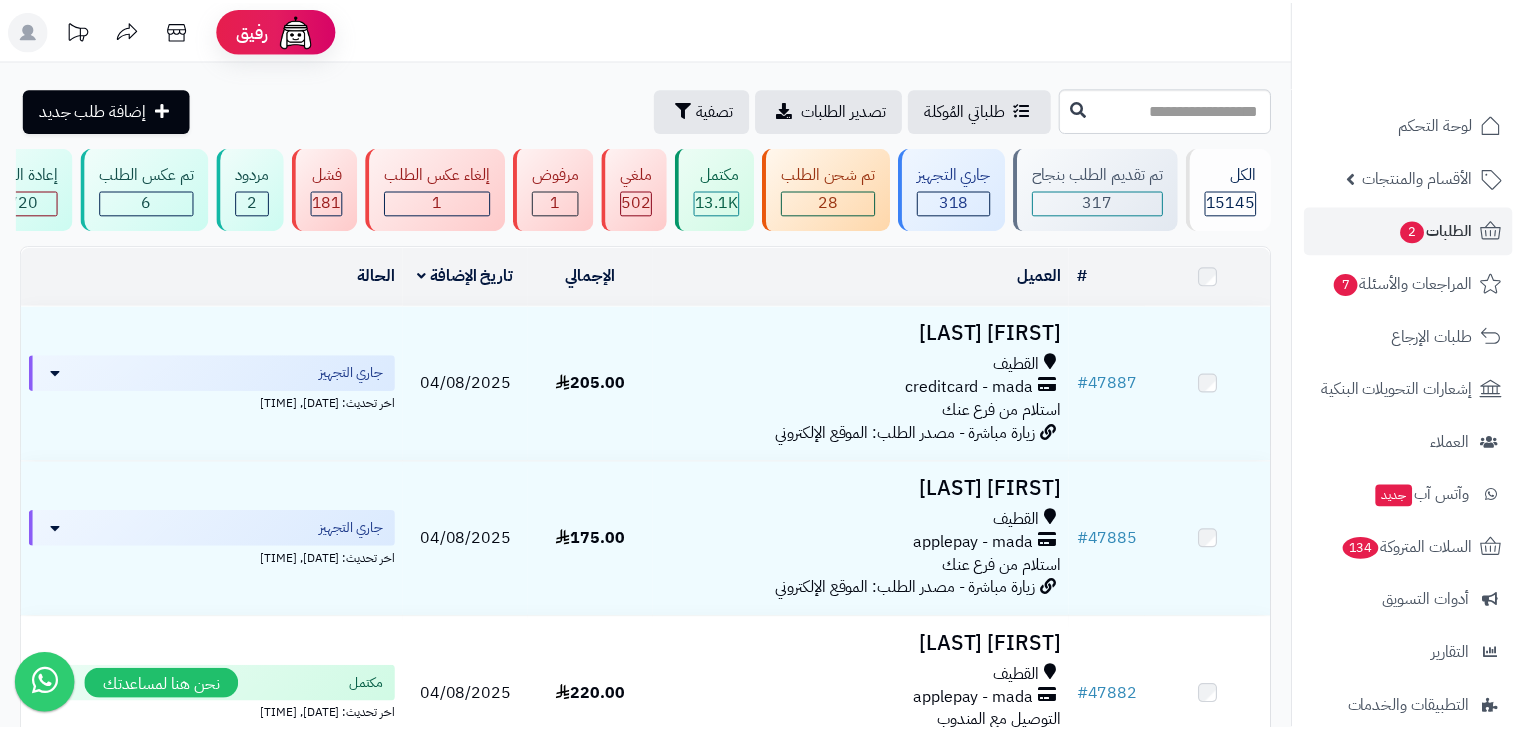 scroll, scrollTop: 0, scrollLeft: 0, axis: both 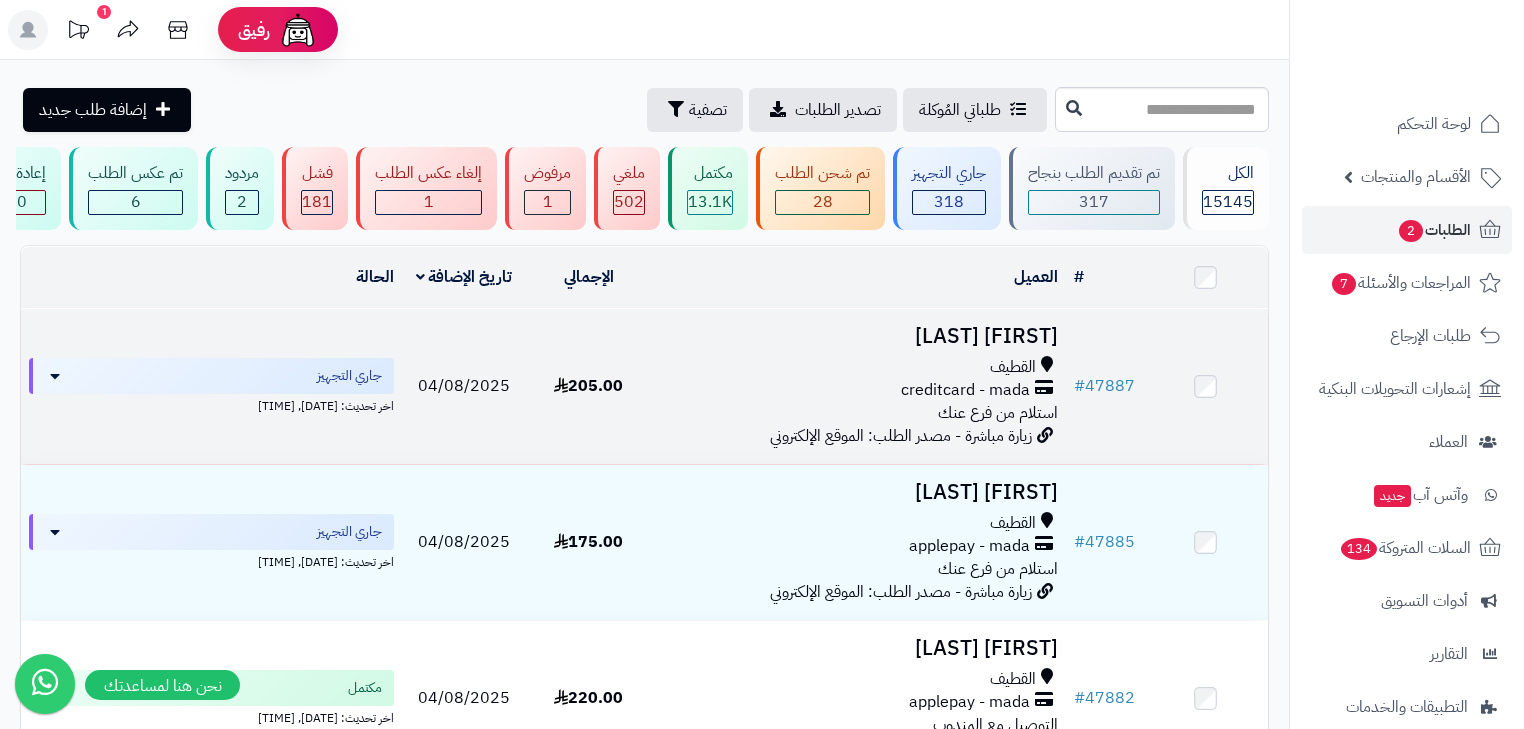 click on "القطيف" at bounding box center (858, 367) 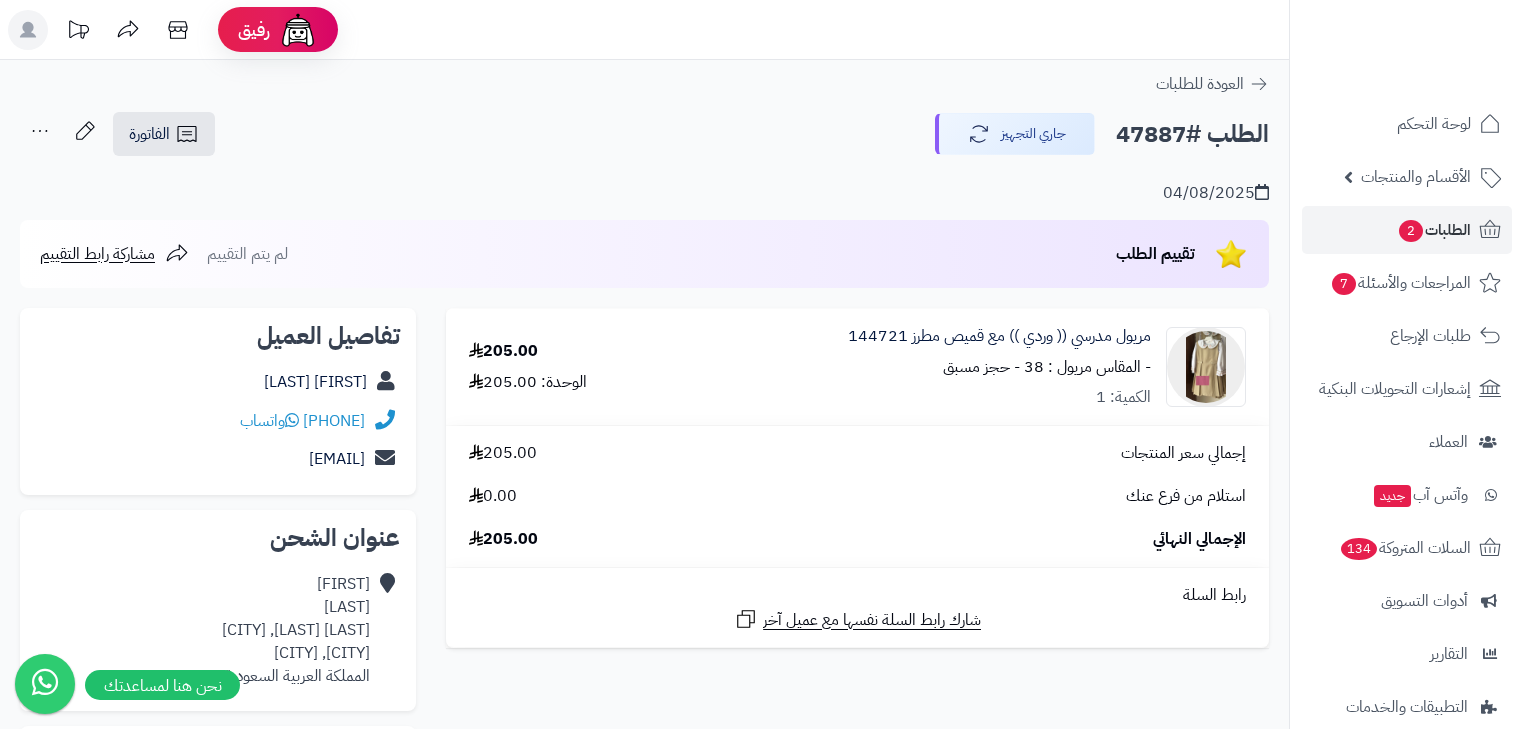scroll, scrollTop: 0, scrollLeft: 0, axis: both 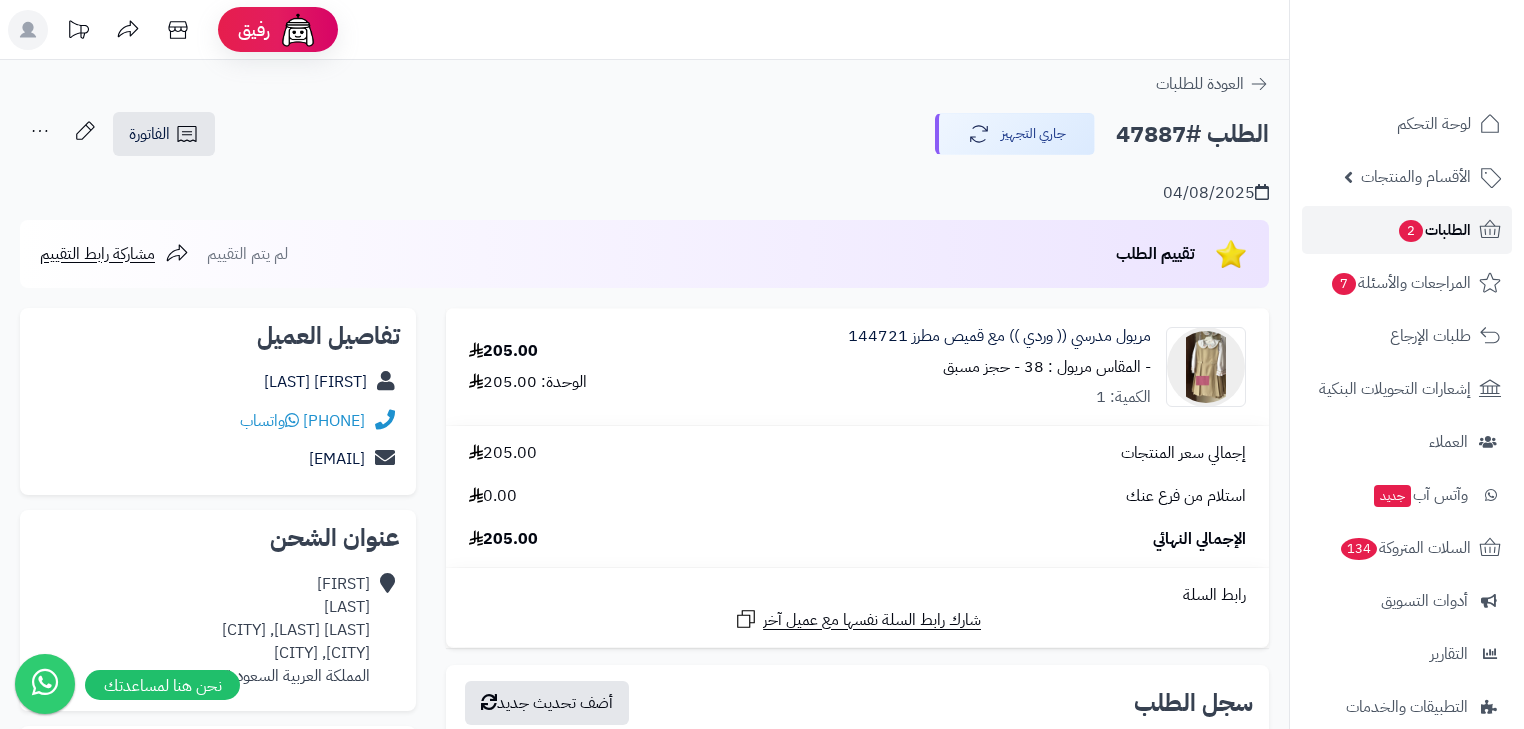 click on "الطلبات  2" at bounding box center [1434, 230] 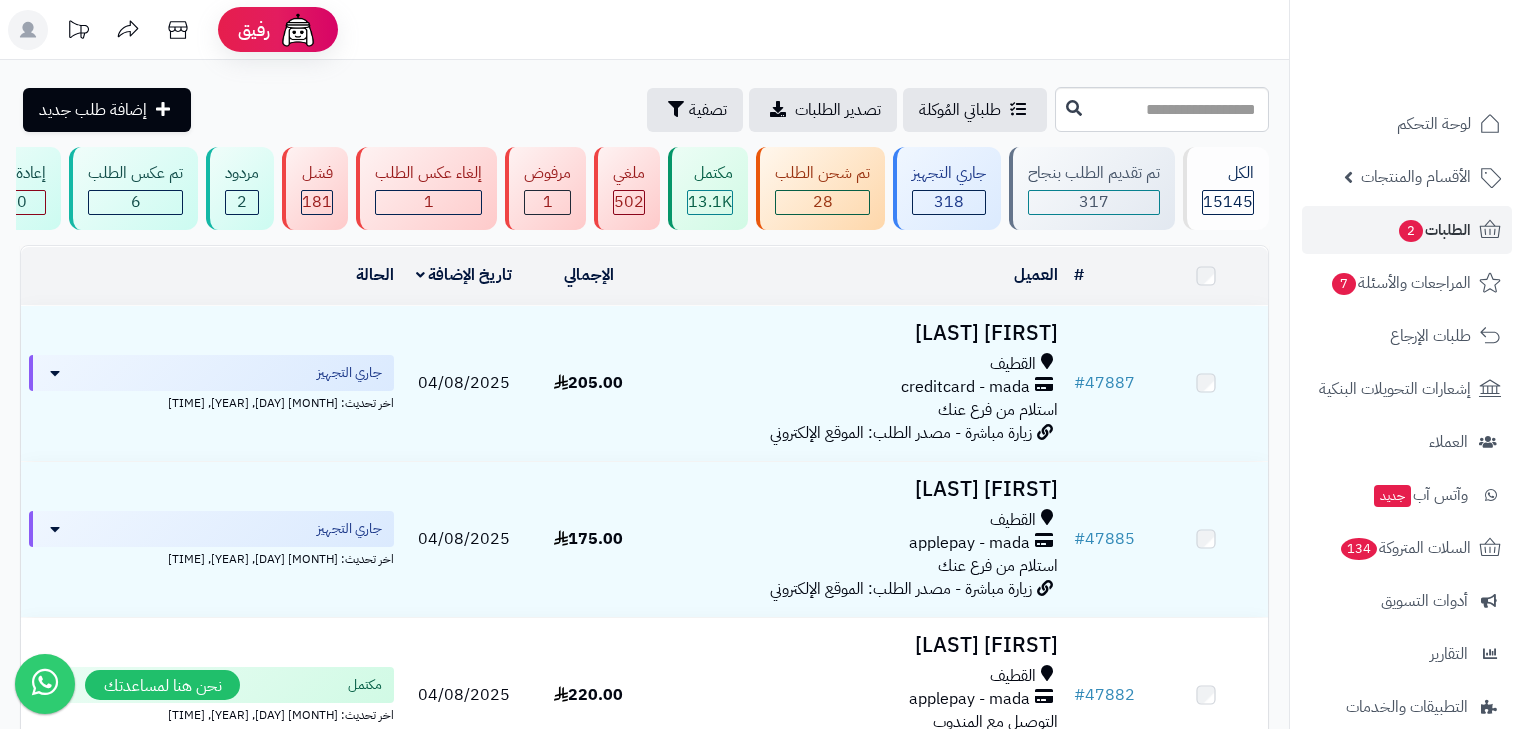 scroll, scrollTop: 0, scrollLeft: 0, axis: both 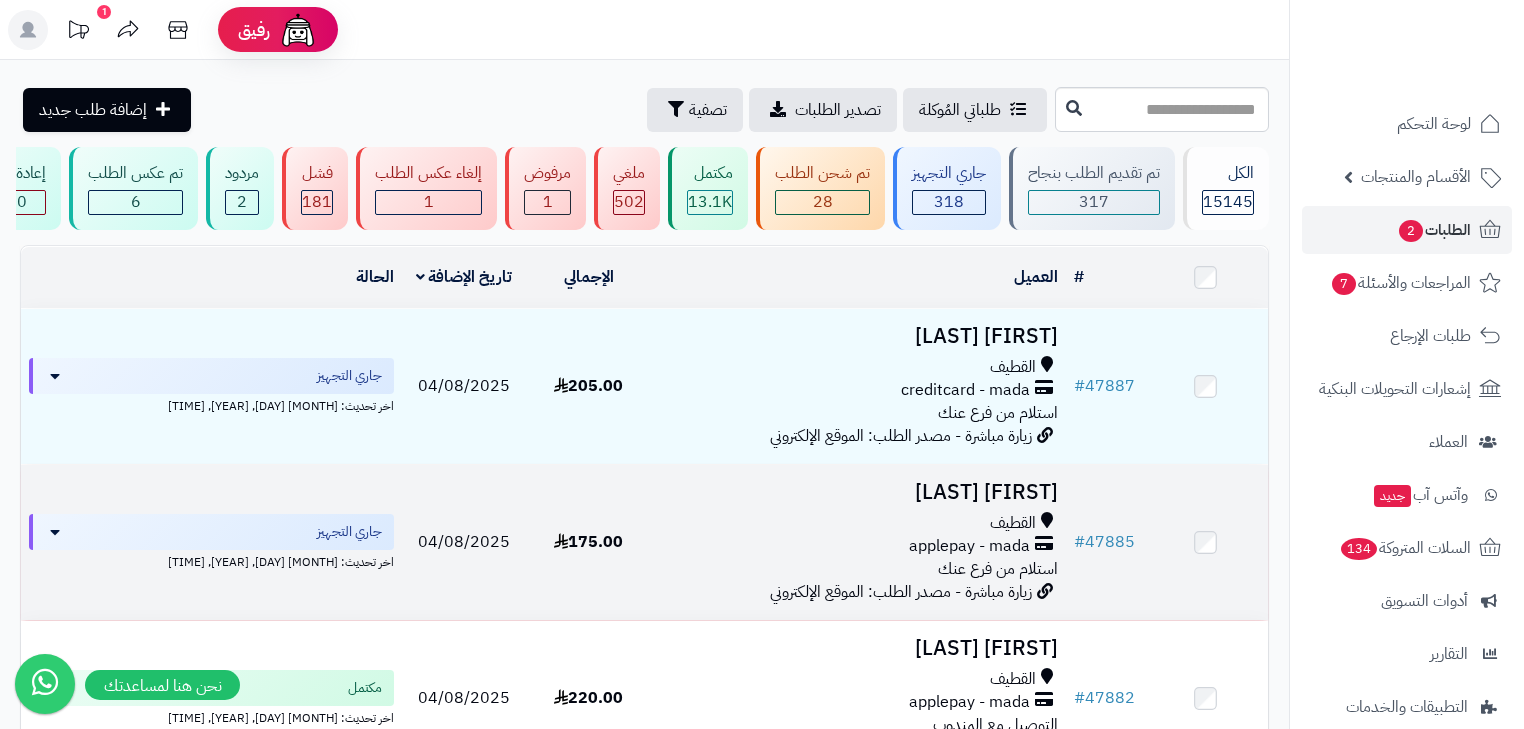 click on "القطيف" at bounding box center (1013, 523) 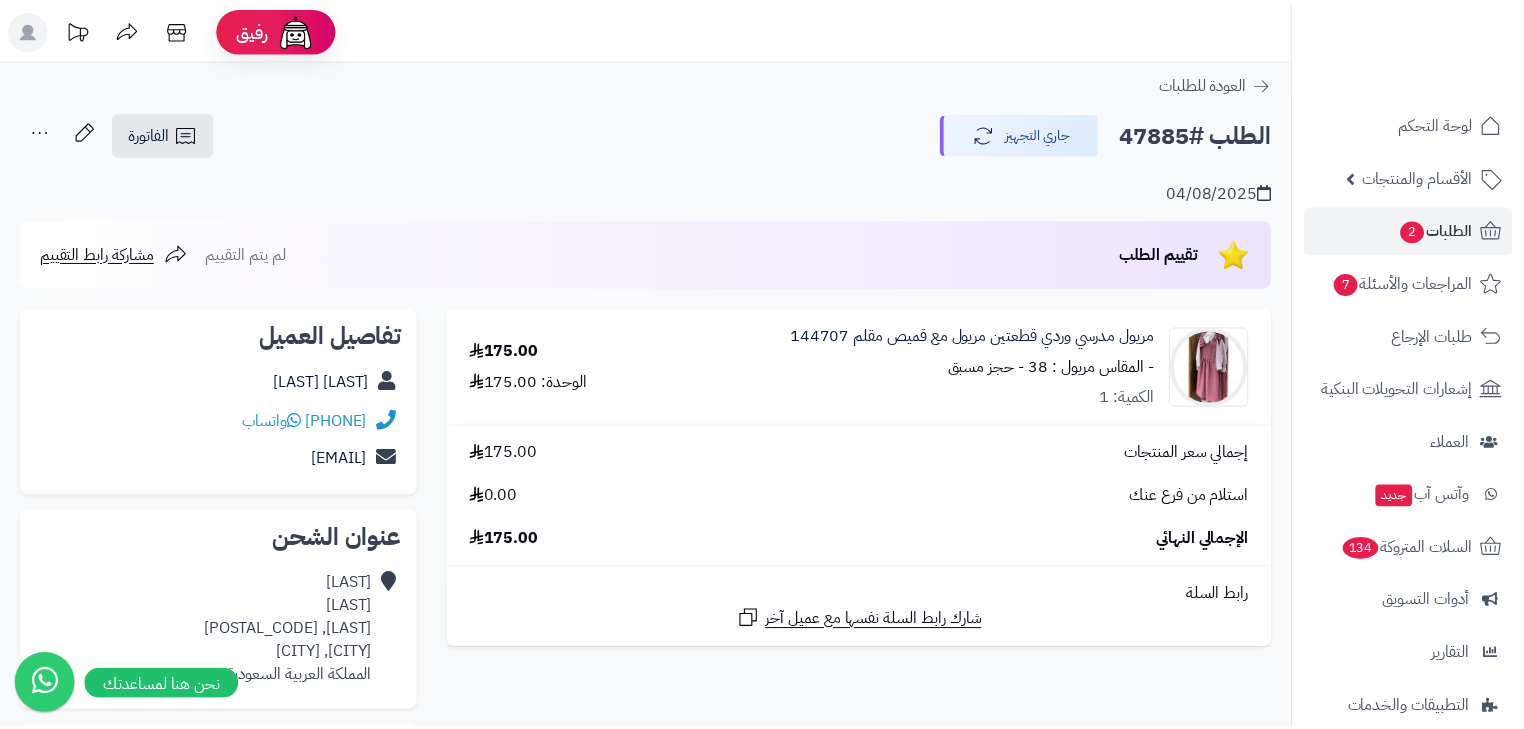scroll, scrollTop: 0, scrollLeft: 0, axis: both 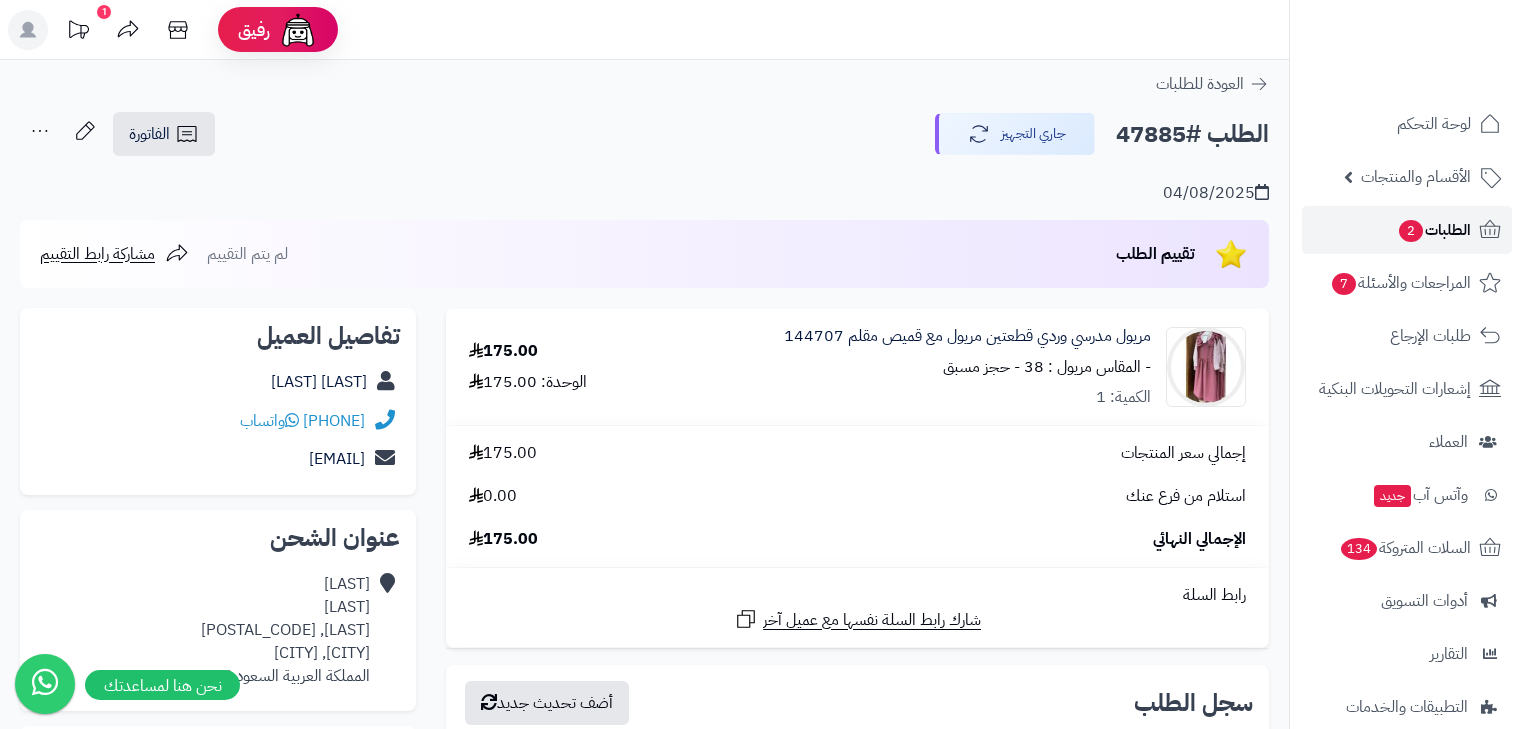 click on "2" at bounding box center (1411, 231) 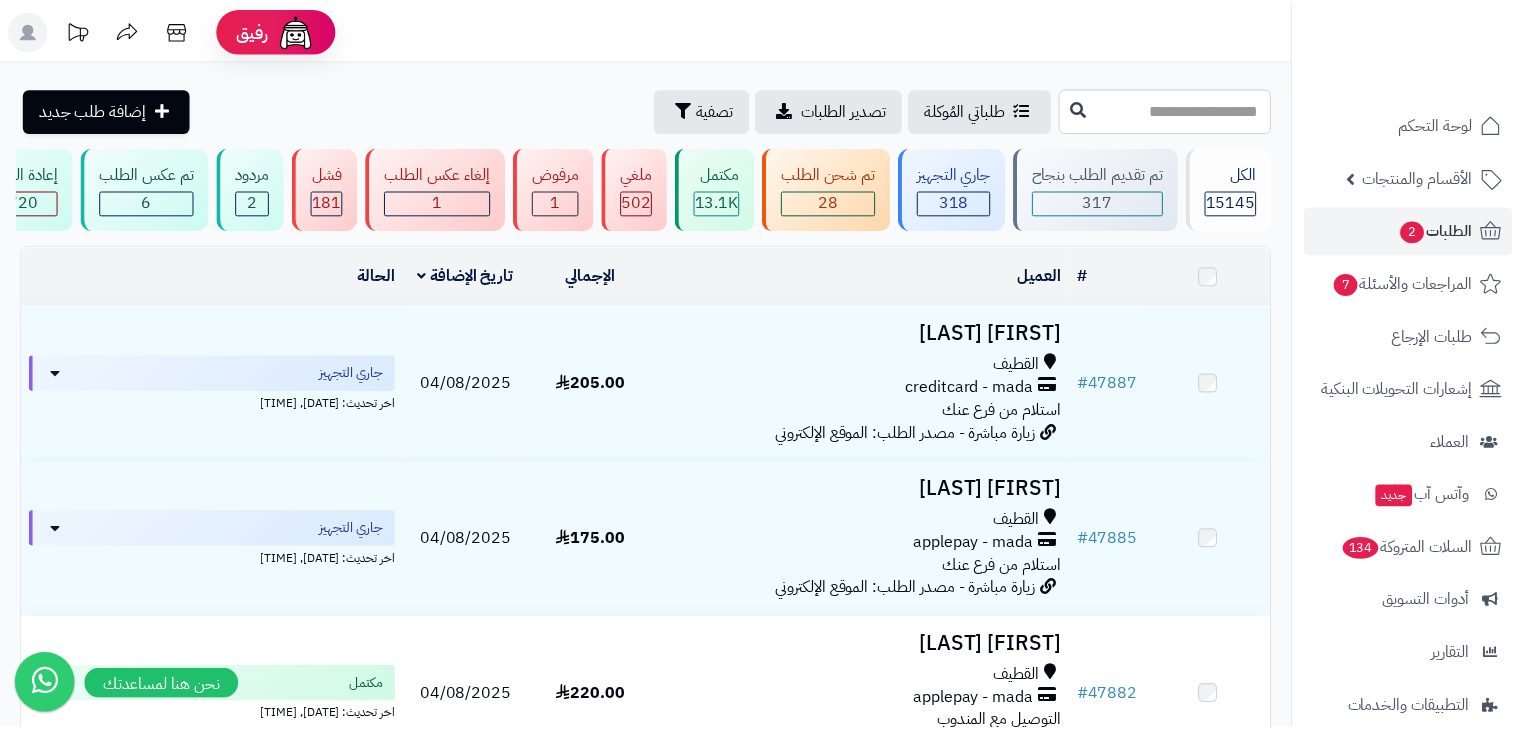 scroll, scrollTop: 0, scrollLeft: 0, axis: both 